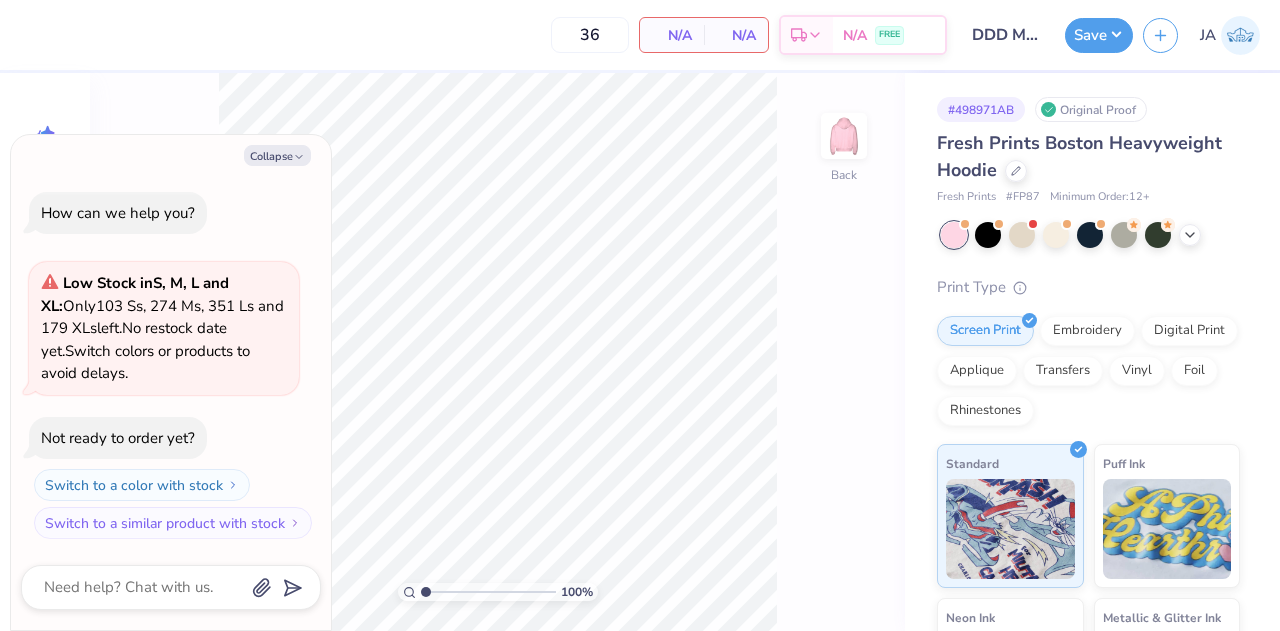 scroll, scrollTop: 0, scrollLeft: 0, axis: both 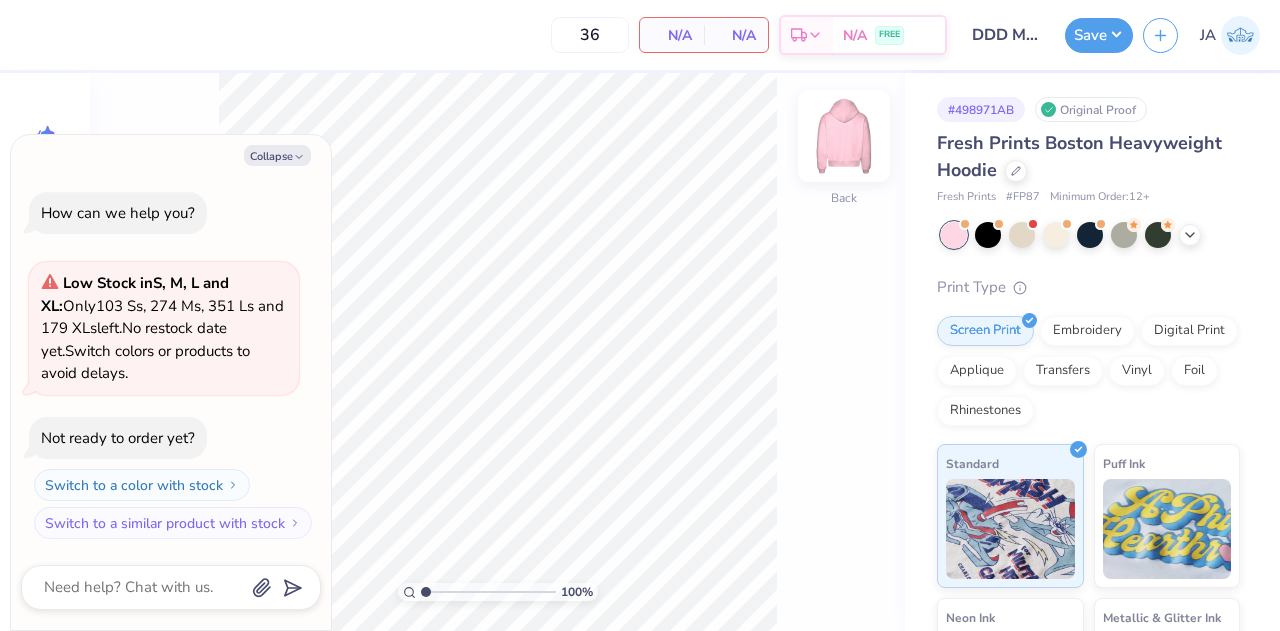 click at bounding box center (844, 136) 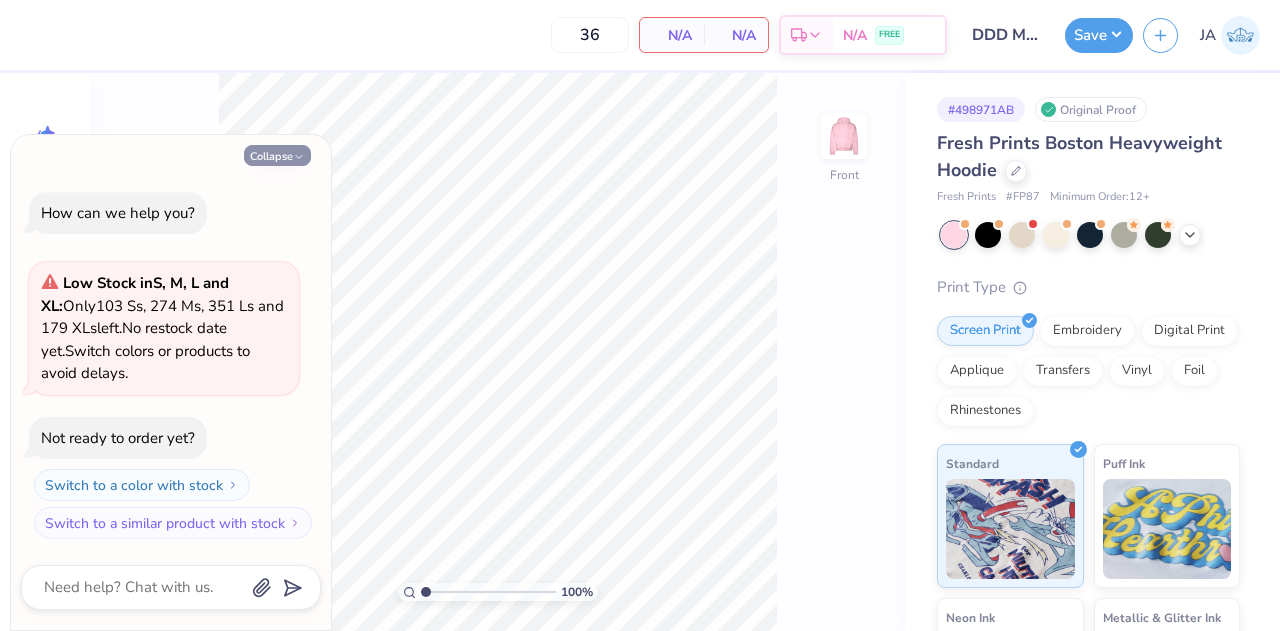 click on "Collapse" at bounding box center (277, 155) 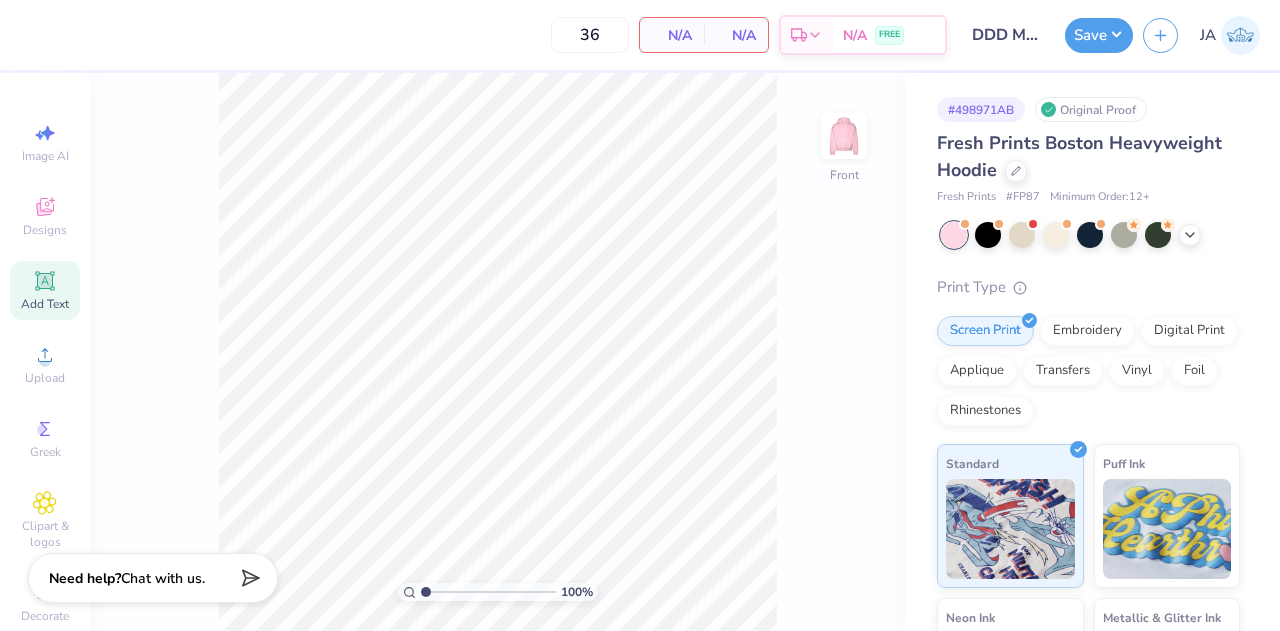 click 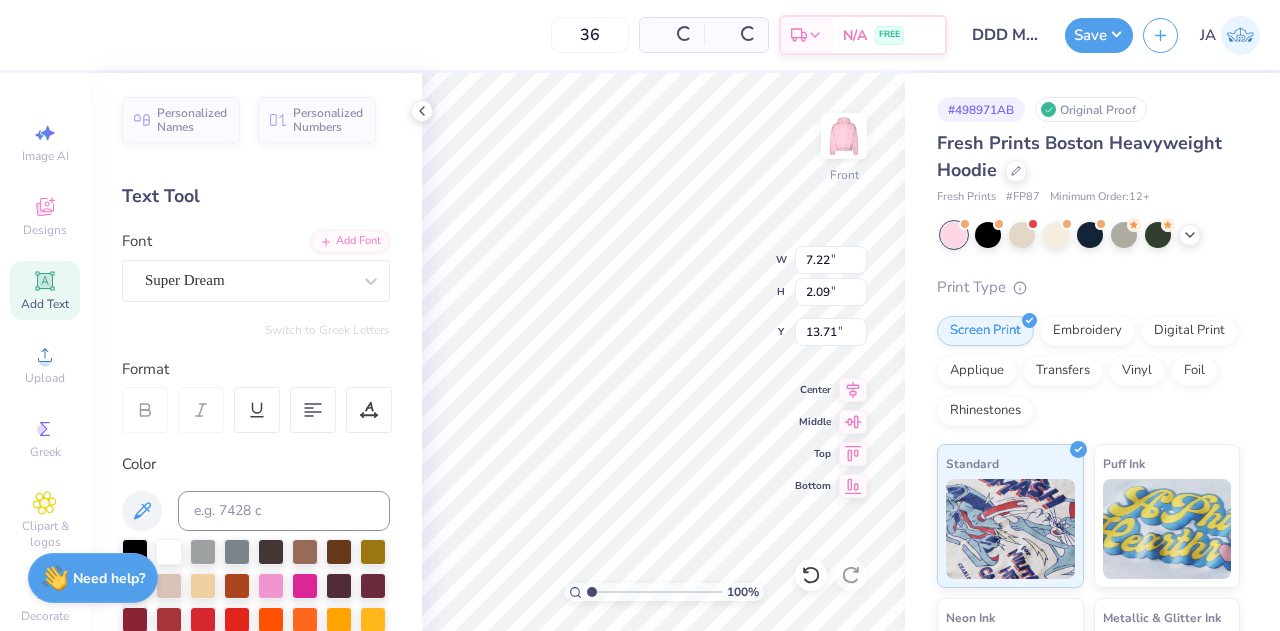 scroll, scrollTop: 17, scrollLeft: 2, axis: both 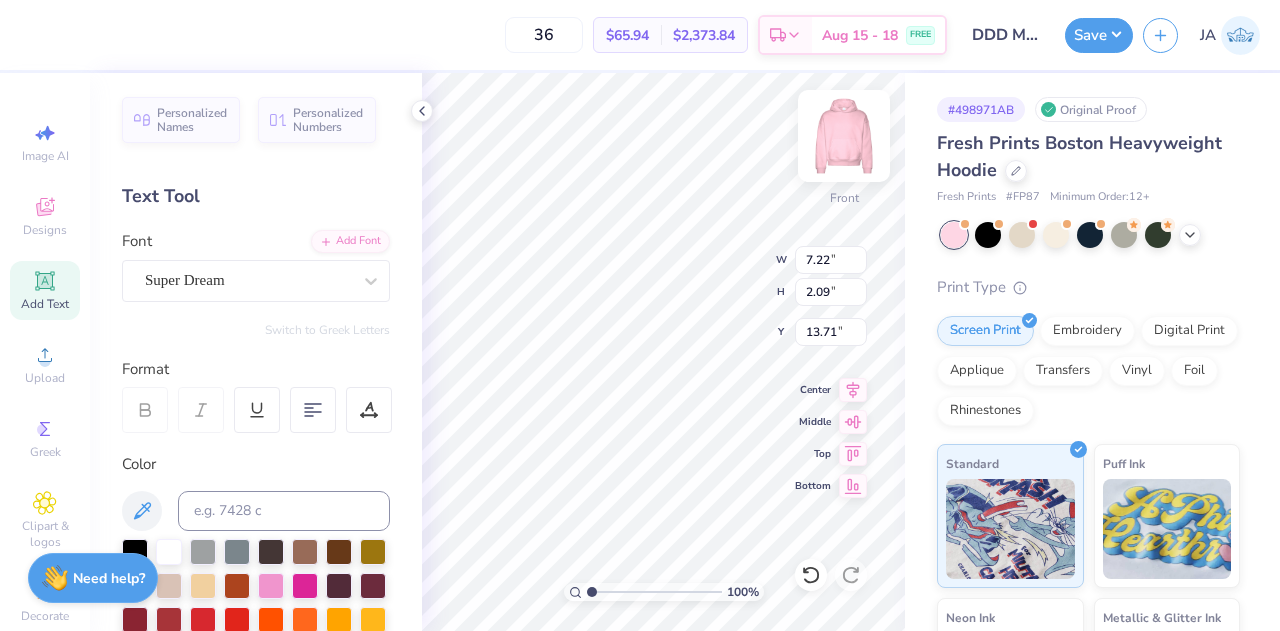 click at bounding box center [844, 136] 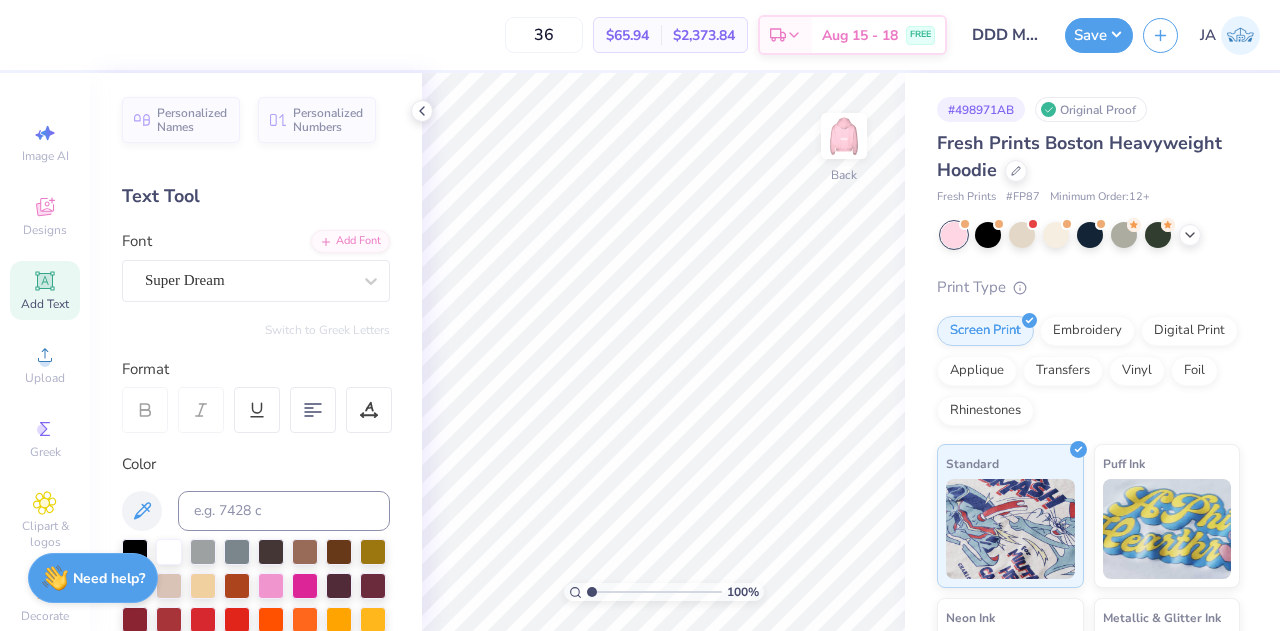 click 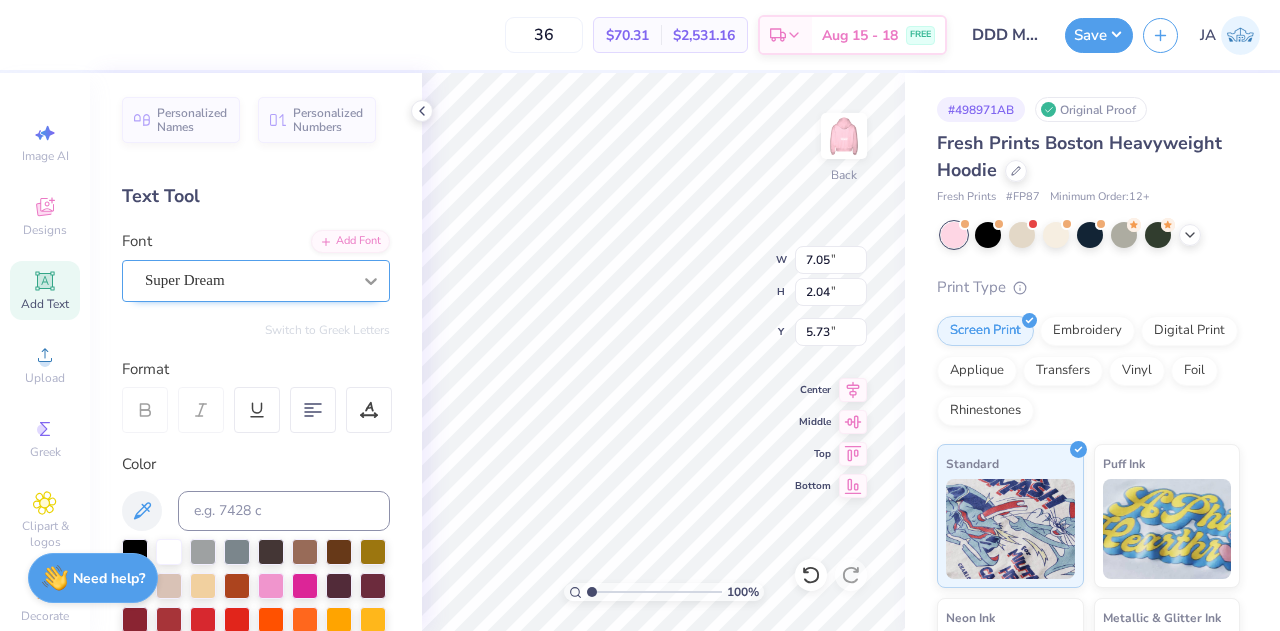 scroll, scrollTop: 17, scrollLeft: 2, axis: both 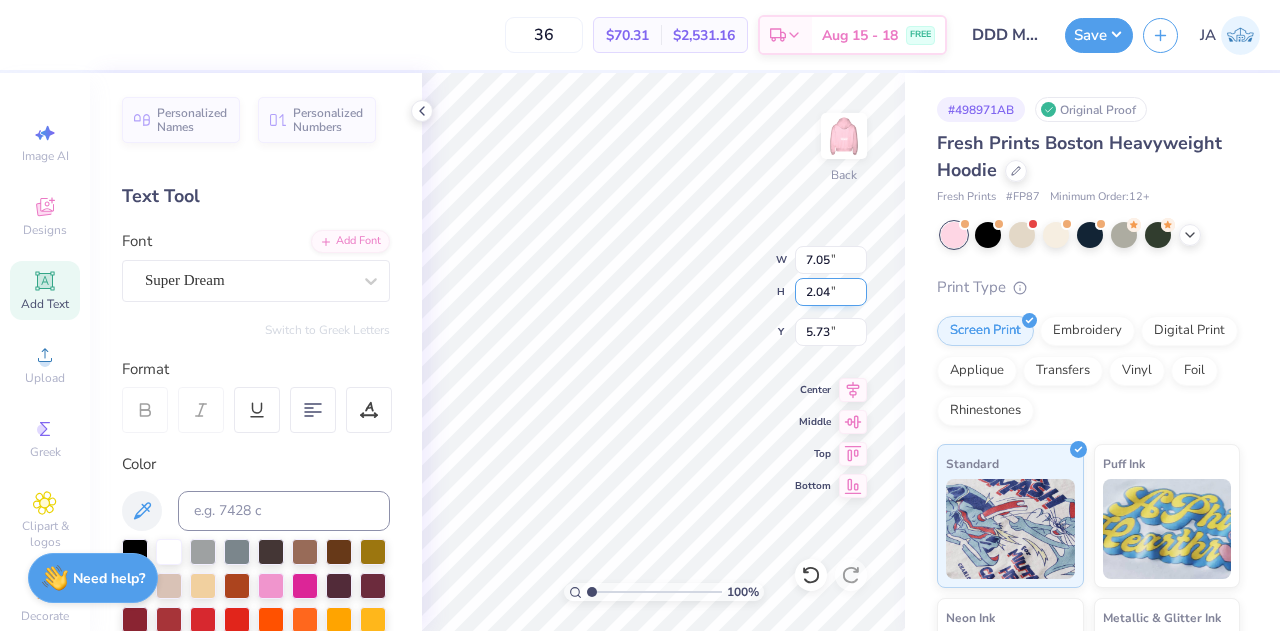 click on "100  % Back W 7.05 7.05 " H 2.04 2.04 " Y 5.73 5.73 " Center Middle Top Bottom" at bounding box center (663, 352) 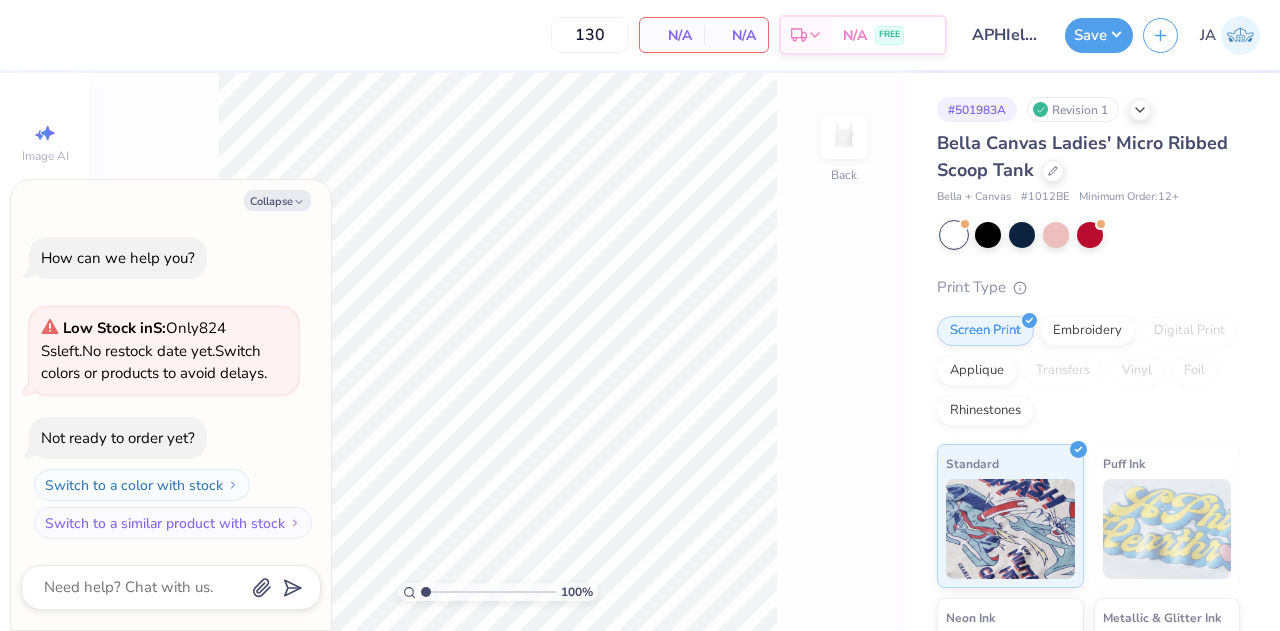 scroll, scrollTop: 0, scrollLeft: 0, axis: both 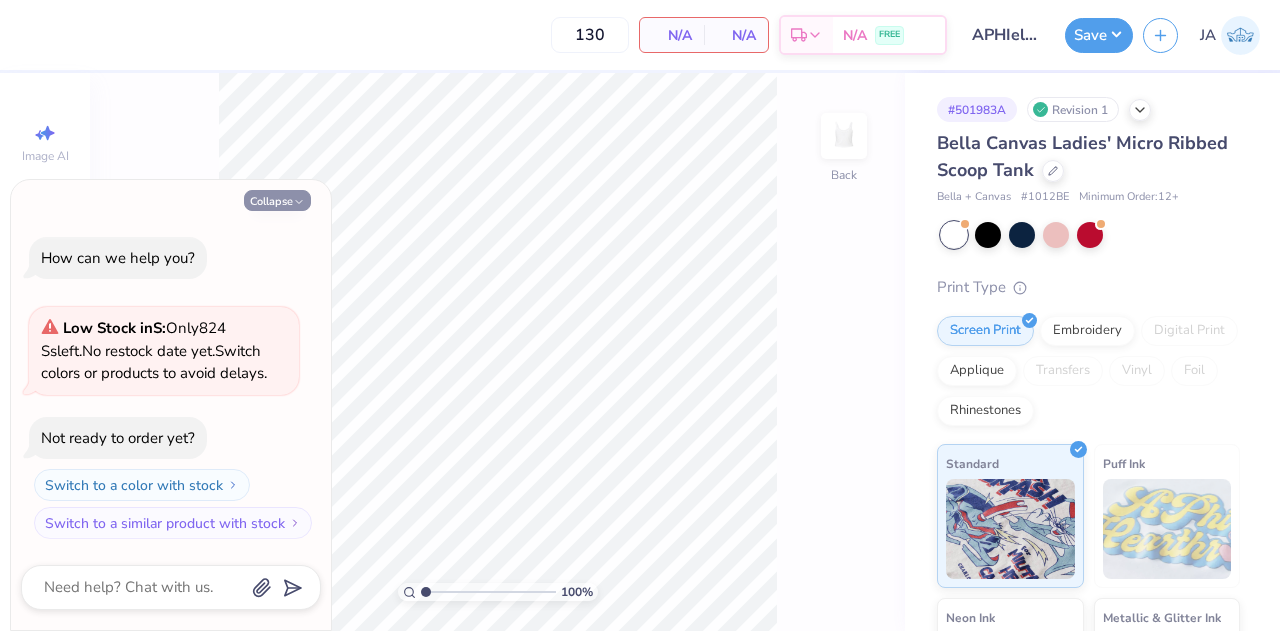 click on "Collapse" at bounding box center [277, 200] 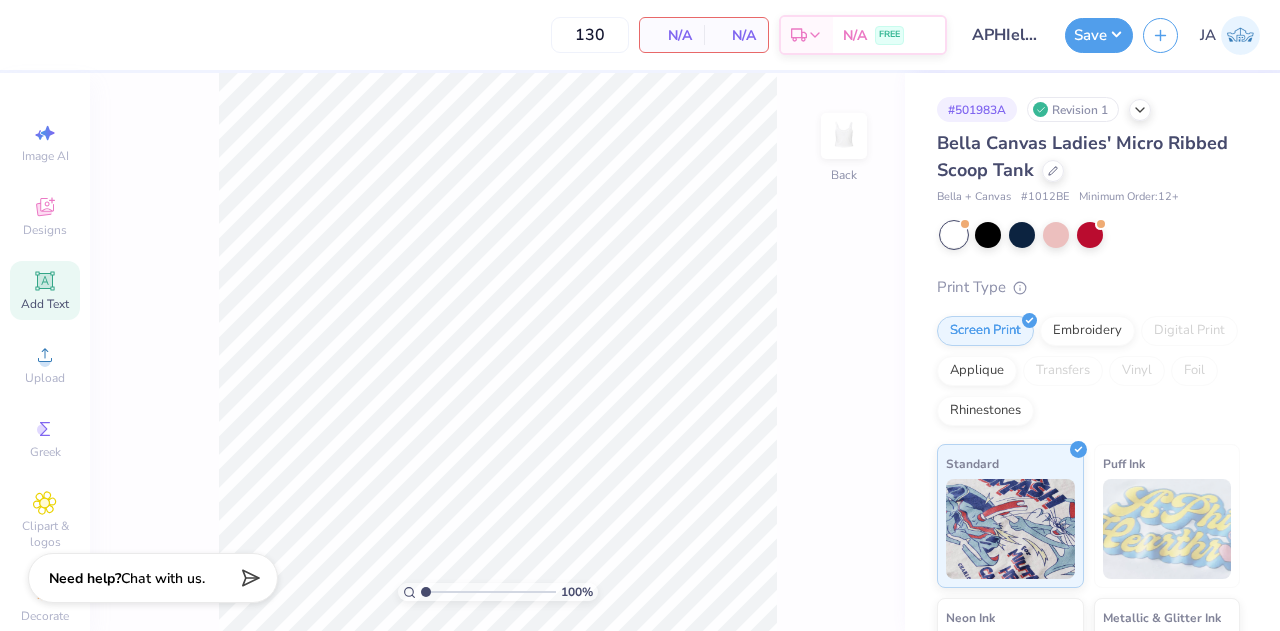 click 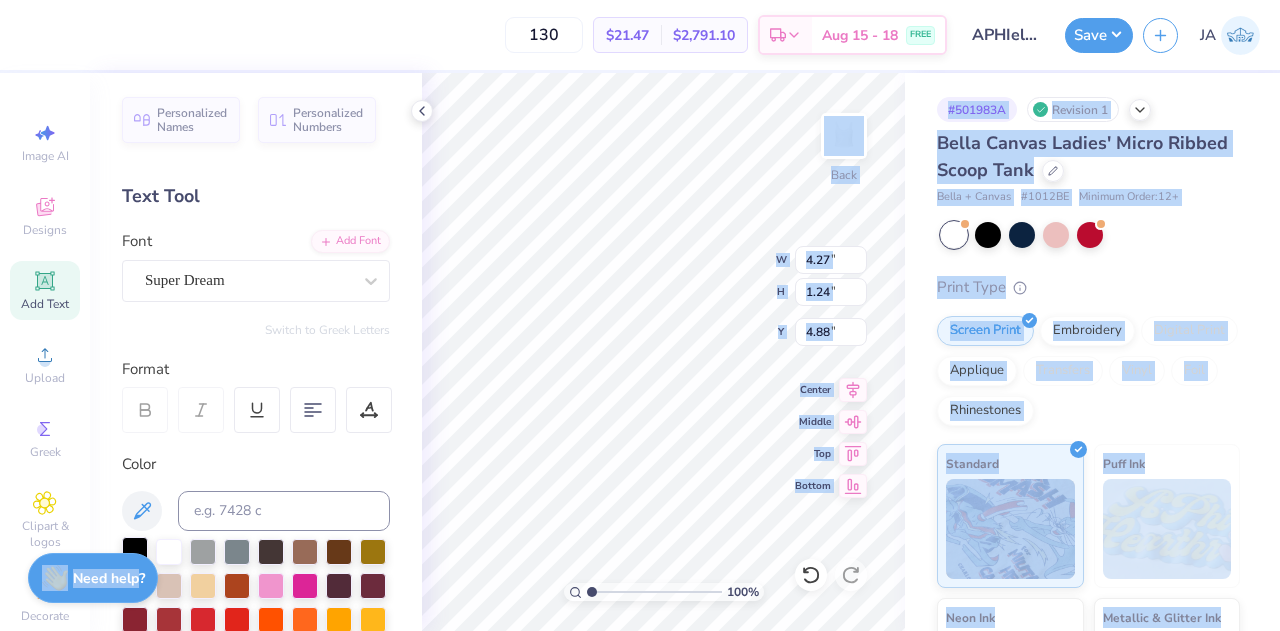 click on "130 $21.47 Per Item $2,791.10 Total Est.  Delivery [DATE] - [DATE] FREE Design Title APHIeld Day 4 Save JA Image AI Designs Add Text Upload Greek Clipart & logos Decorate Personalized Names Personalized Numbers Text Tool  Add Font Font Super Dream Switch to Greek Letters Format Color Styles Text Shape 100  % Back W 4.27 4.27 " H 1.24 1.24 " Y 4.88 4.88 " Center Middle Top Bottom # [PRODUCT_CODE] Revision 1 Bella Canvas Ladies' Micro Ribbed Scoop Tank Bella + Canvas # [PRODUCT_CODE] Minimum Order:  12 +   Print Type Screen Print Embroidery Digital Print Applique Transfers Vinyl Foil Rhinestones Standard Puff Ink Neon Ink Metallic & Glitter Ink Glow in the Dark Ink Water based Ink Need help?  Chat with us." at bounding box center [640, 315] 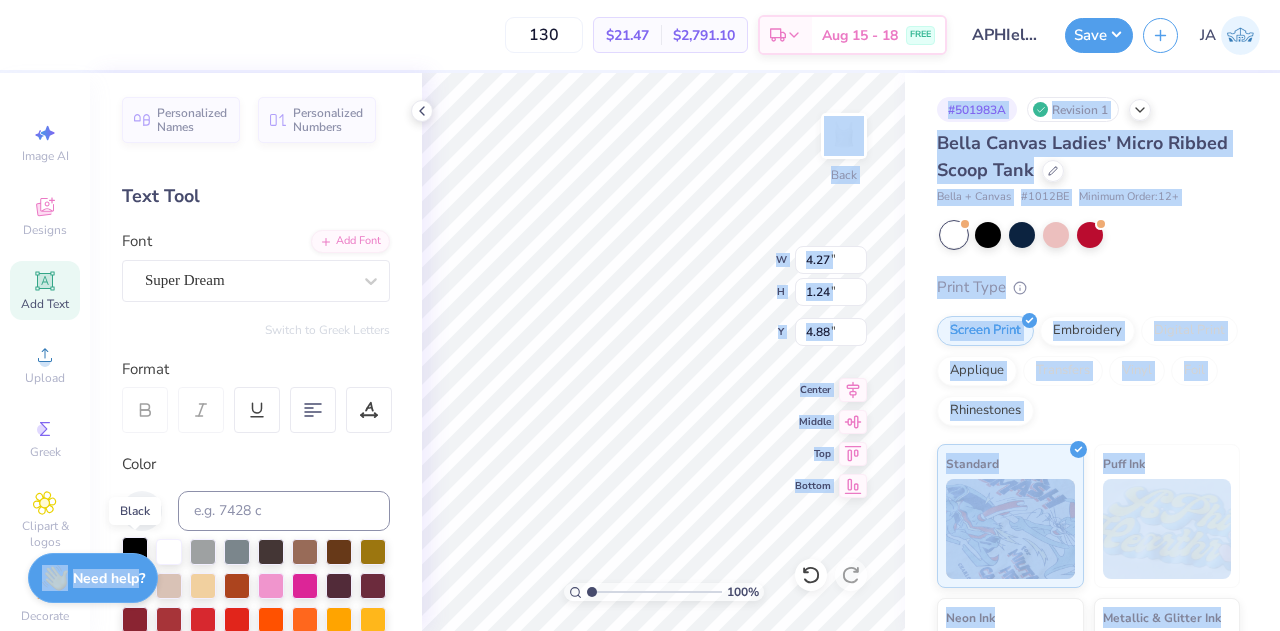 click at bounding box center (135, 550) 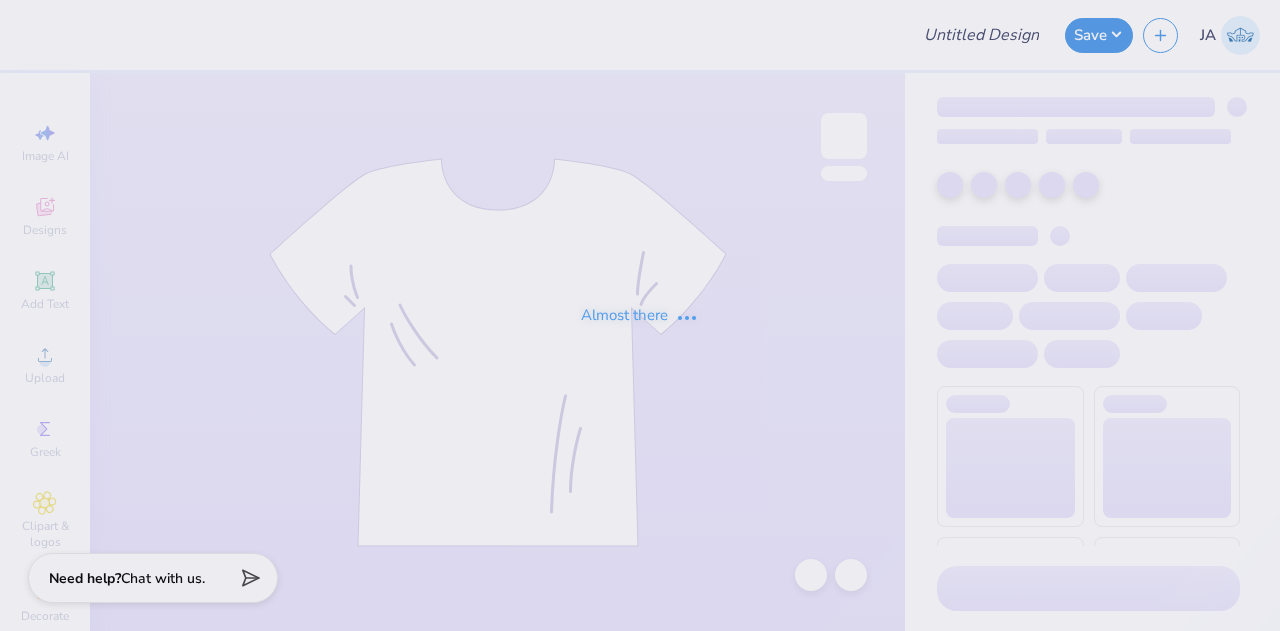type on "Developmental Dentistry Sweat set" 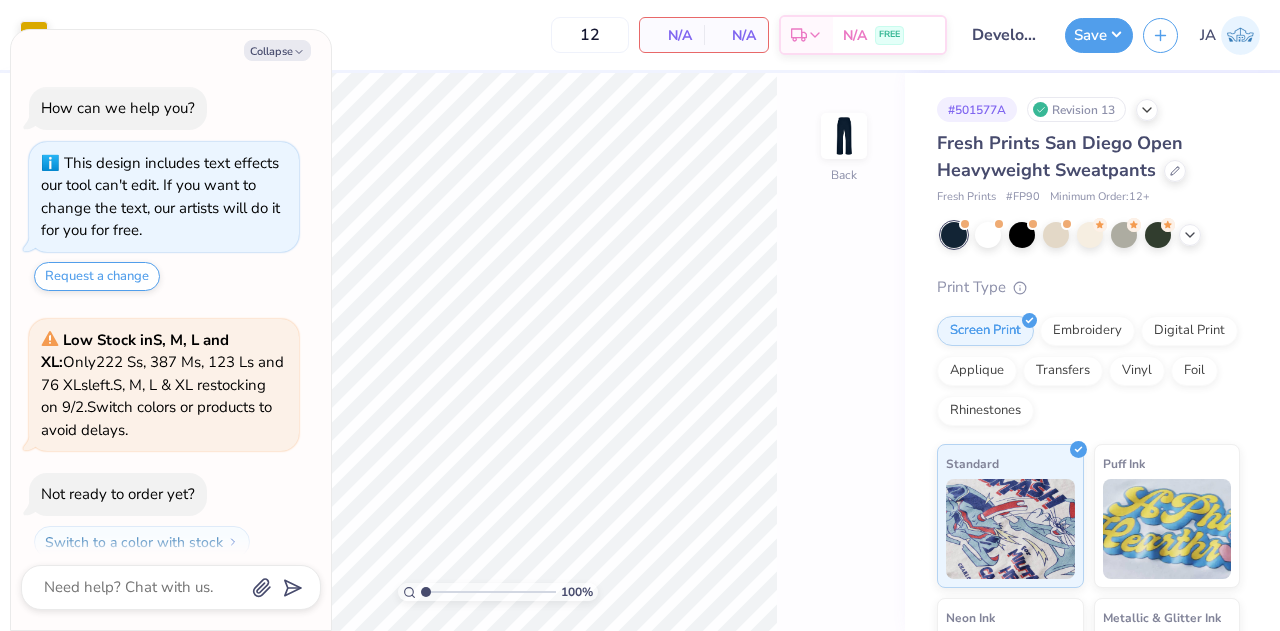 scroll, scrollTop: 0, scrollLeft: 0, axis: both 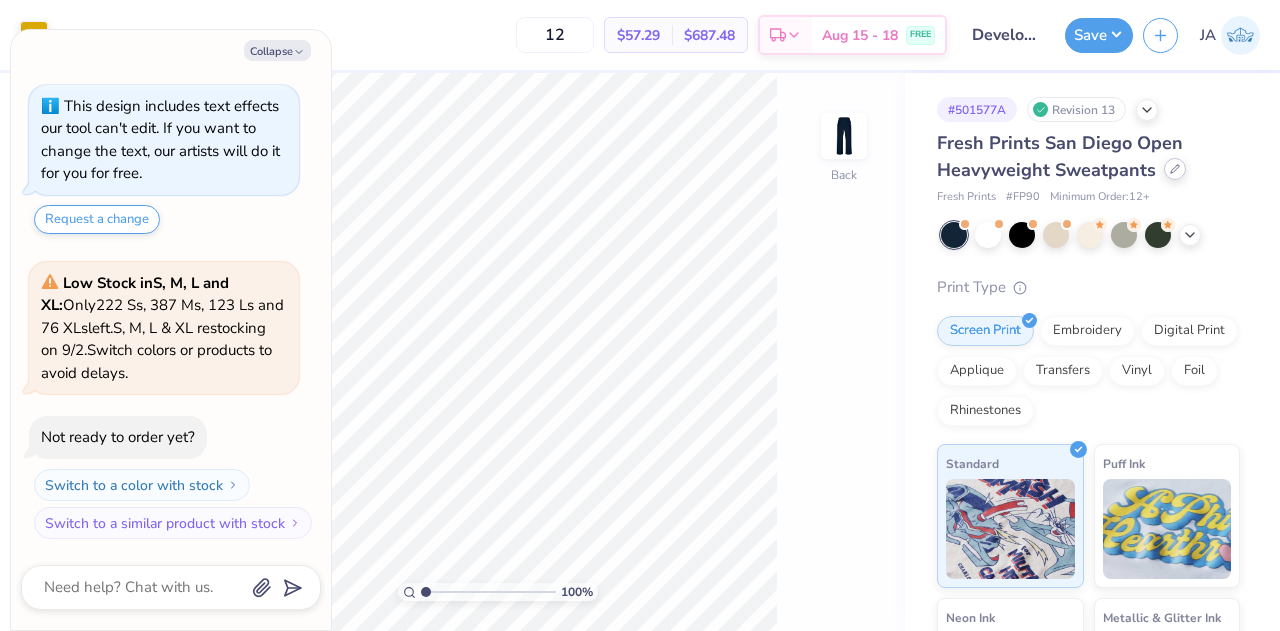 click 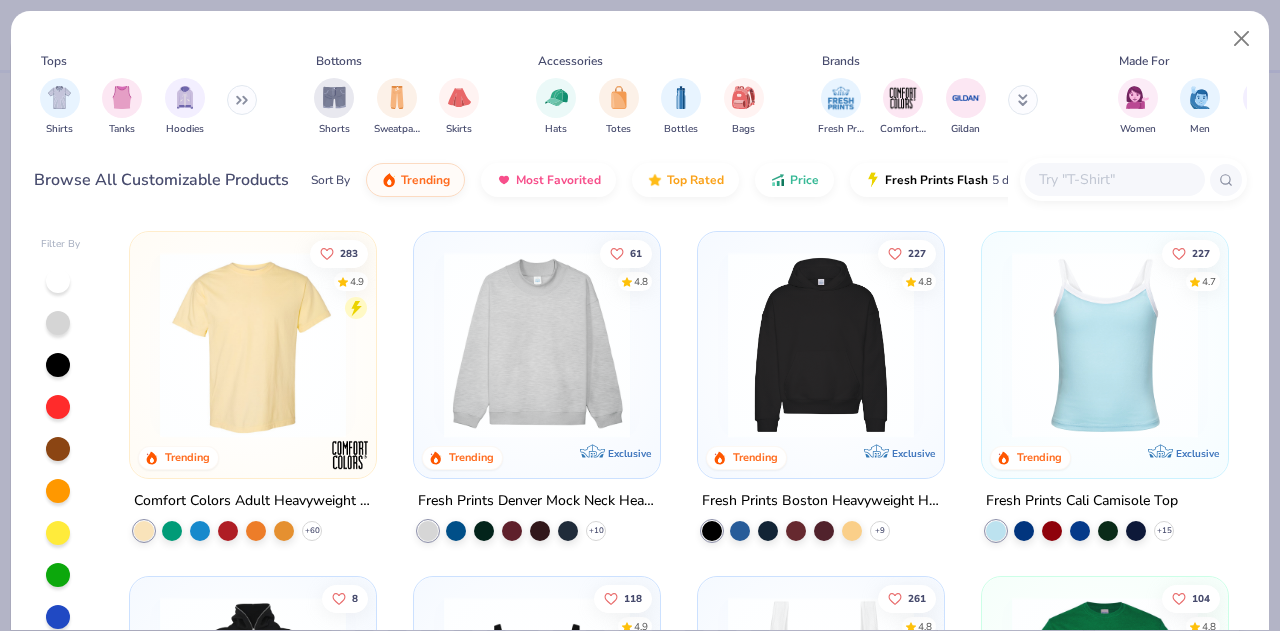 type on "x" 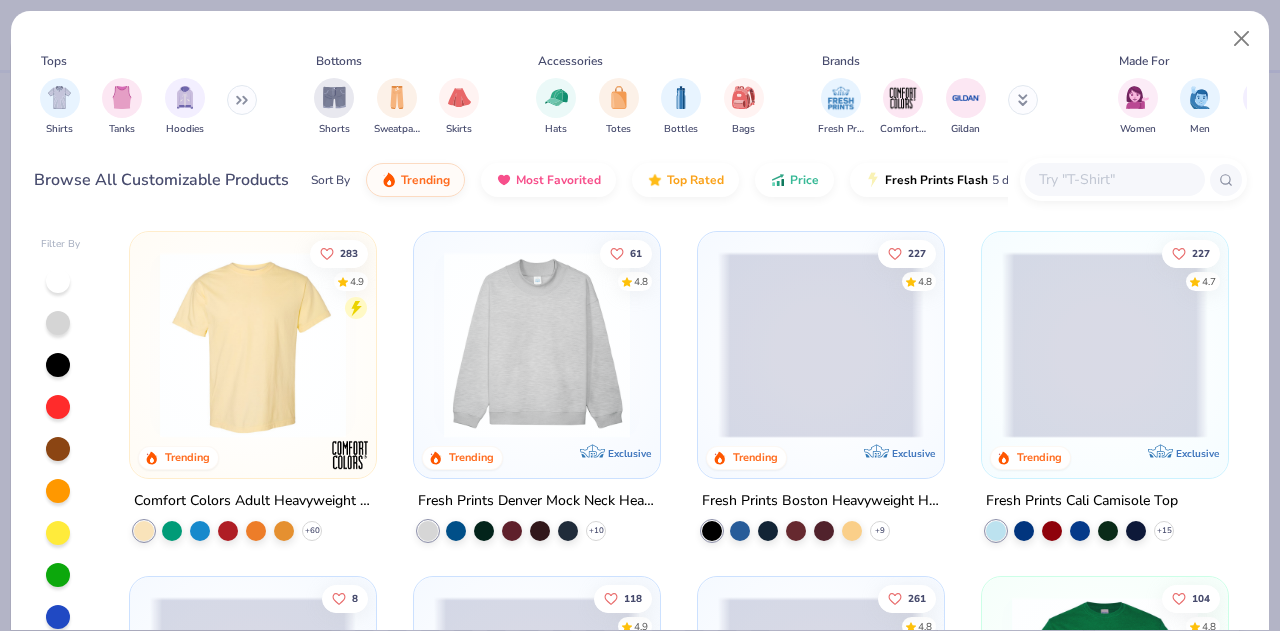click at bounding box center [1114, 179] 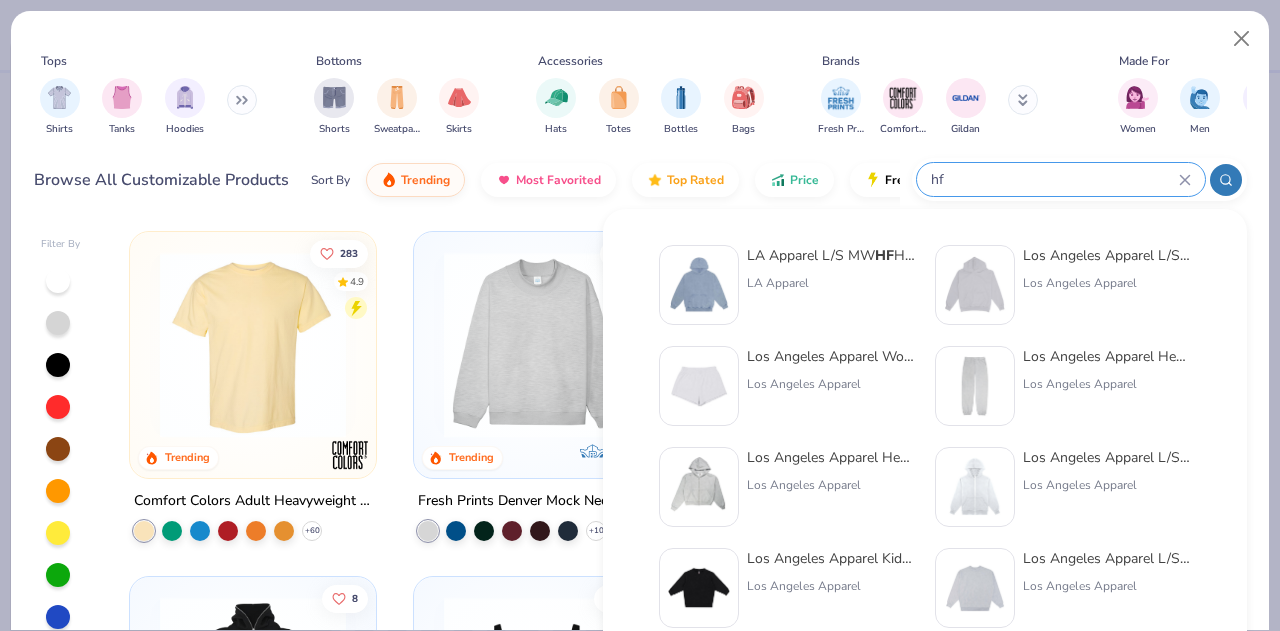 type on "hf" 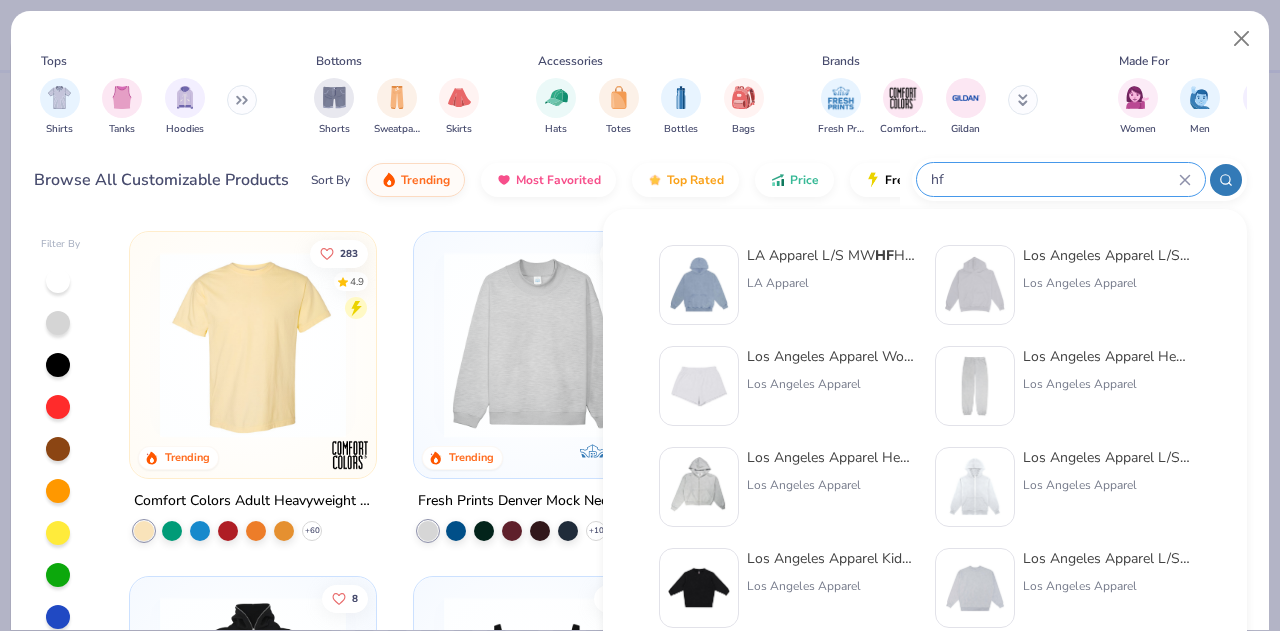click at bounding box center (975, 386) 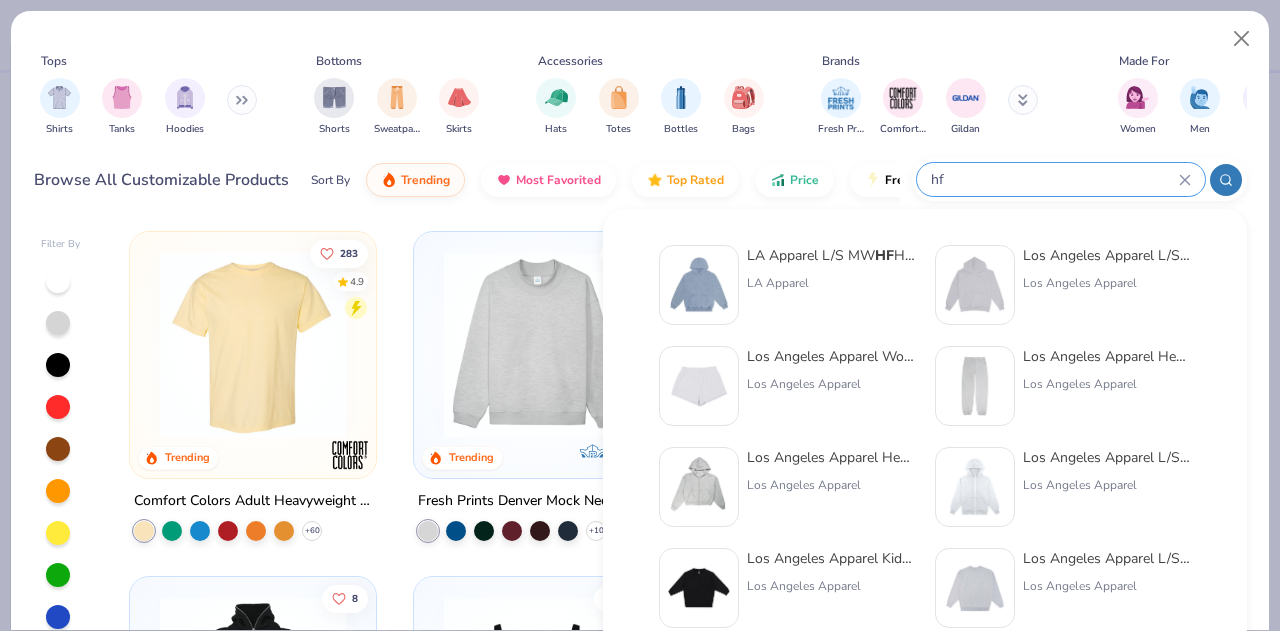 type 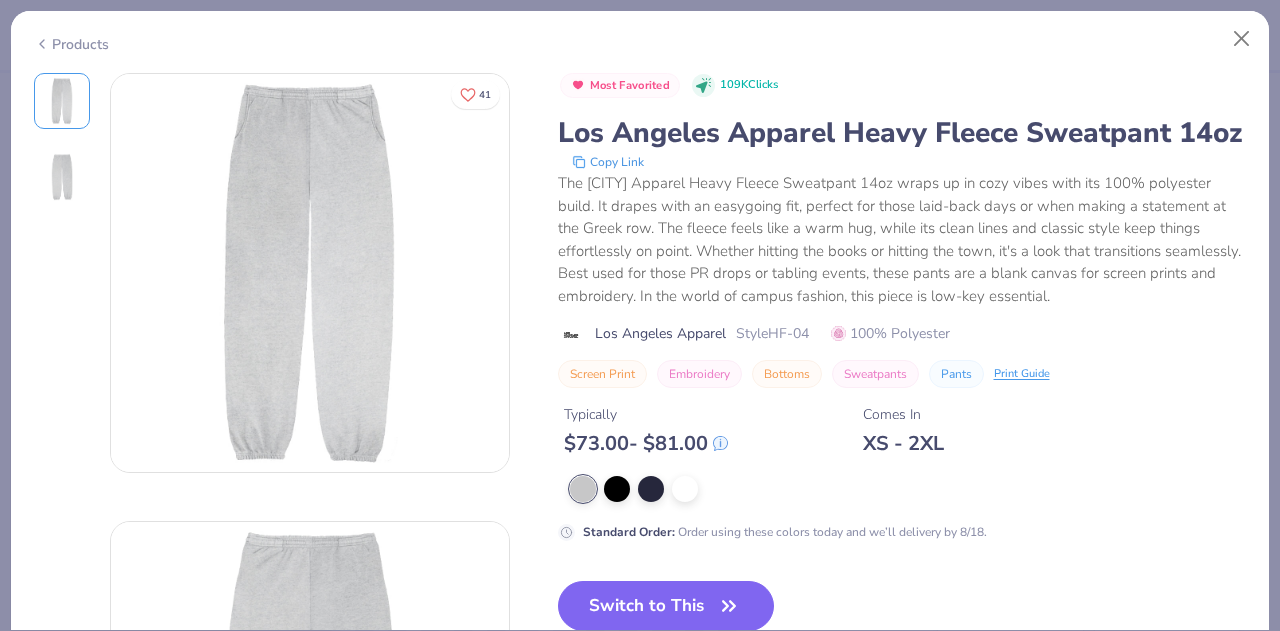 click on "Products" at bounding box center (71, 44) 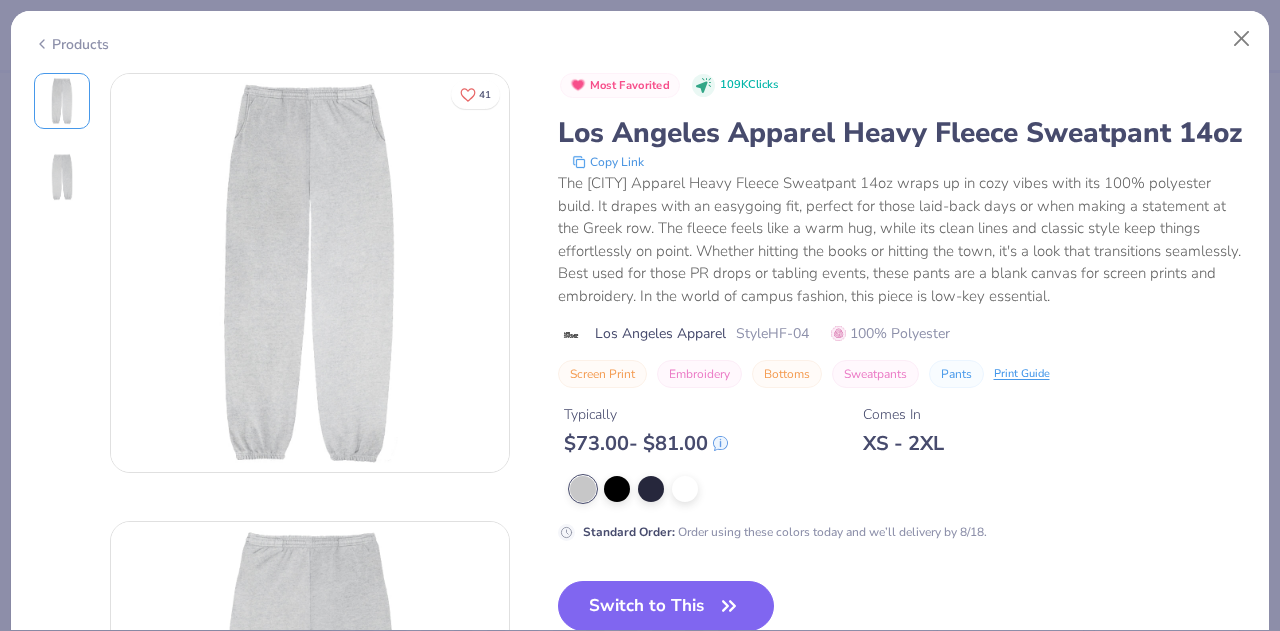 type on "x" 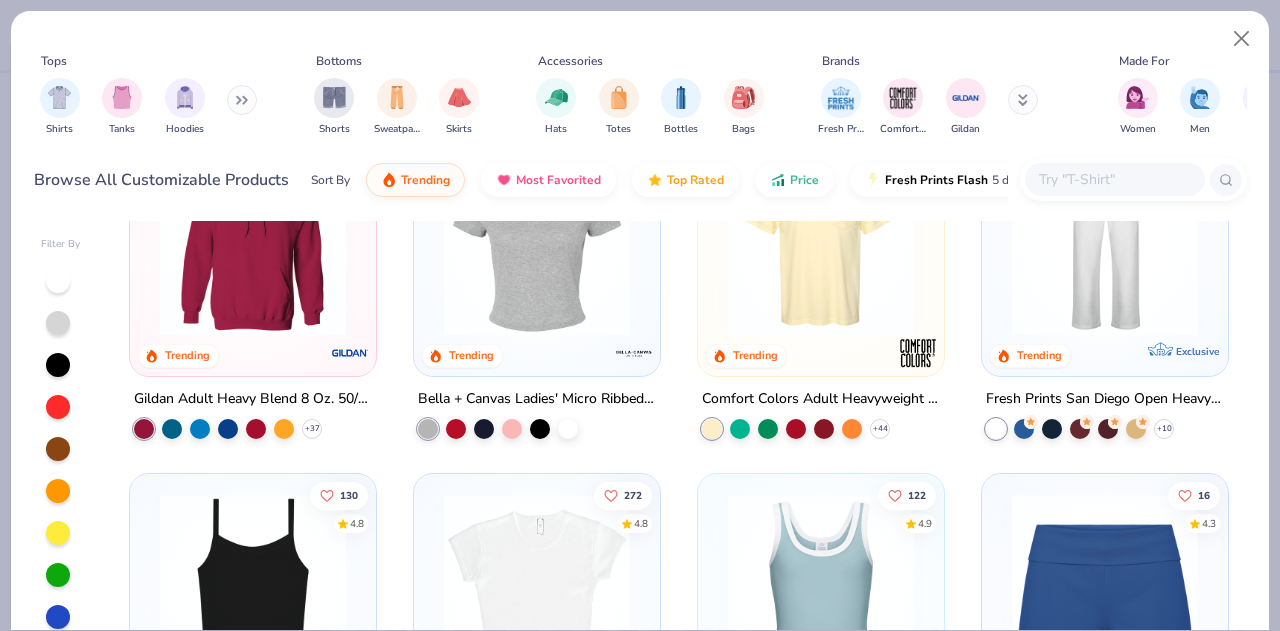 scroll, scrollTop: 800, scrollLeft: 0, axis: vertical 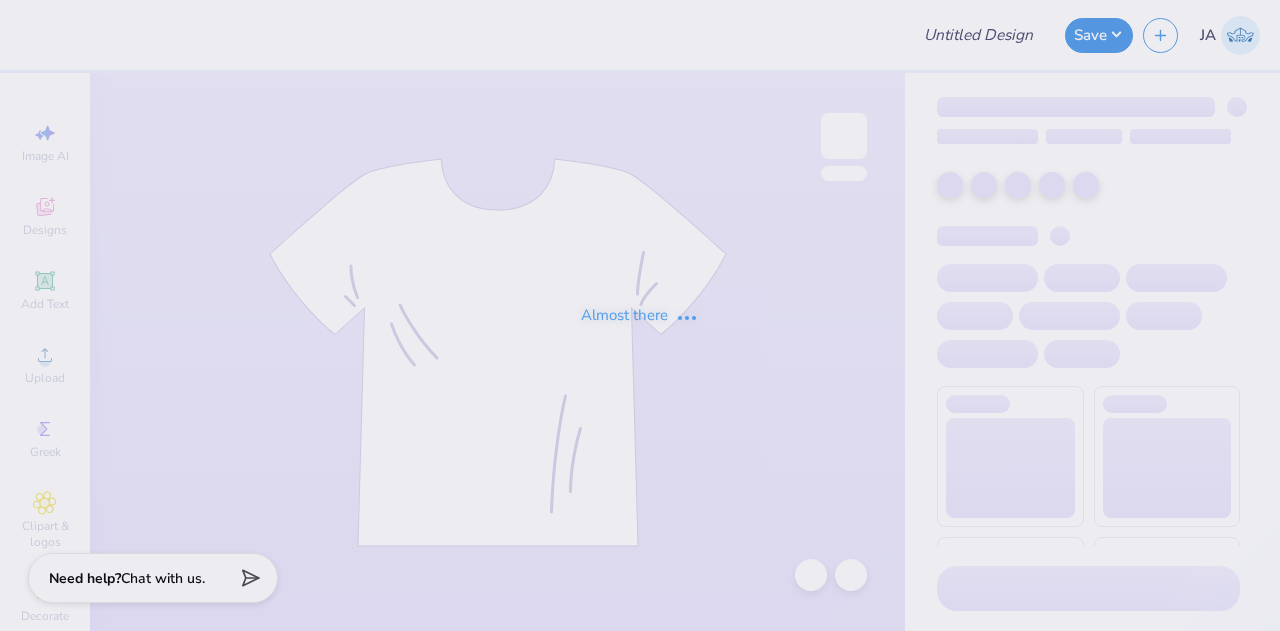 type on "[ZETA] [BLESH] : [UNIVERSITY] [UNIVERSITY]" 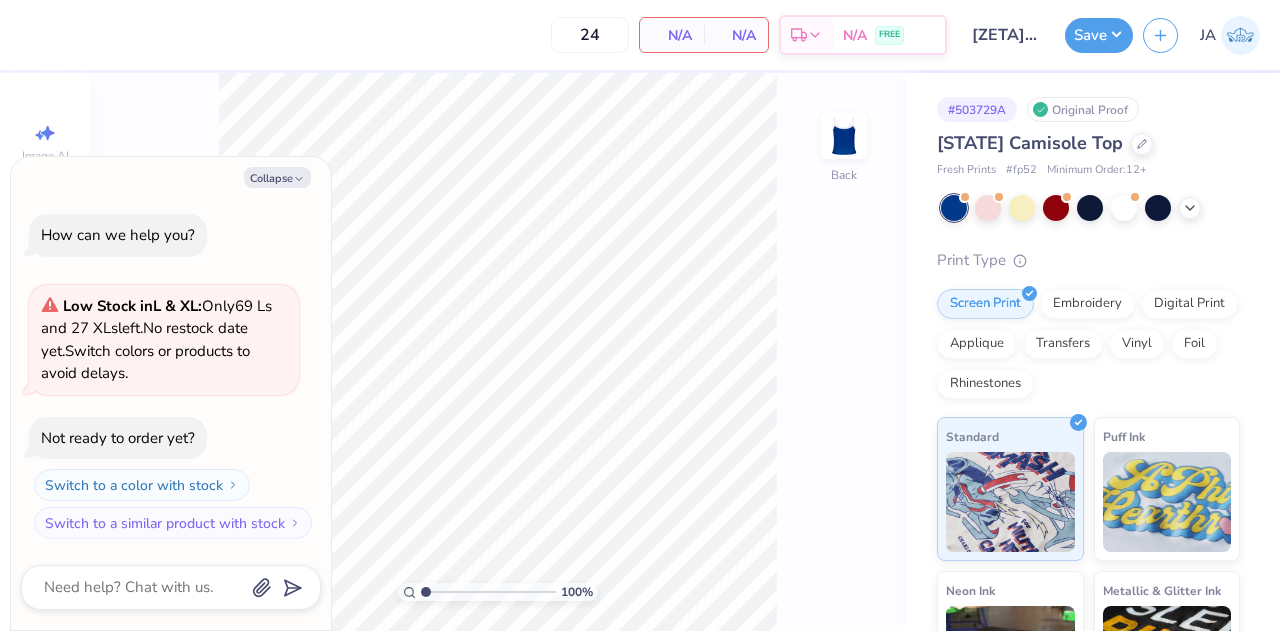 scroll, scrollTop: 0, scrollLeft: 0, axis: both 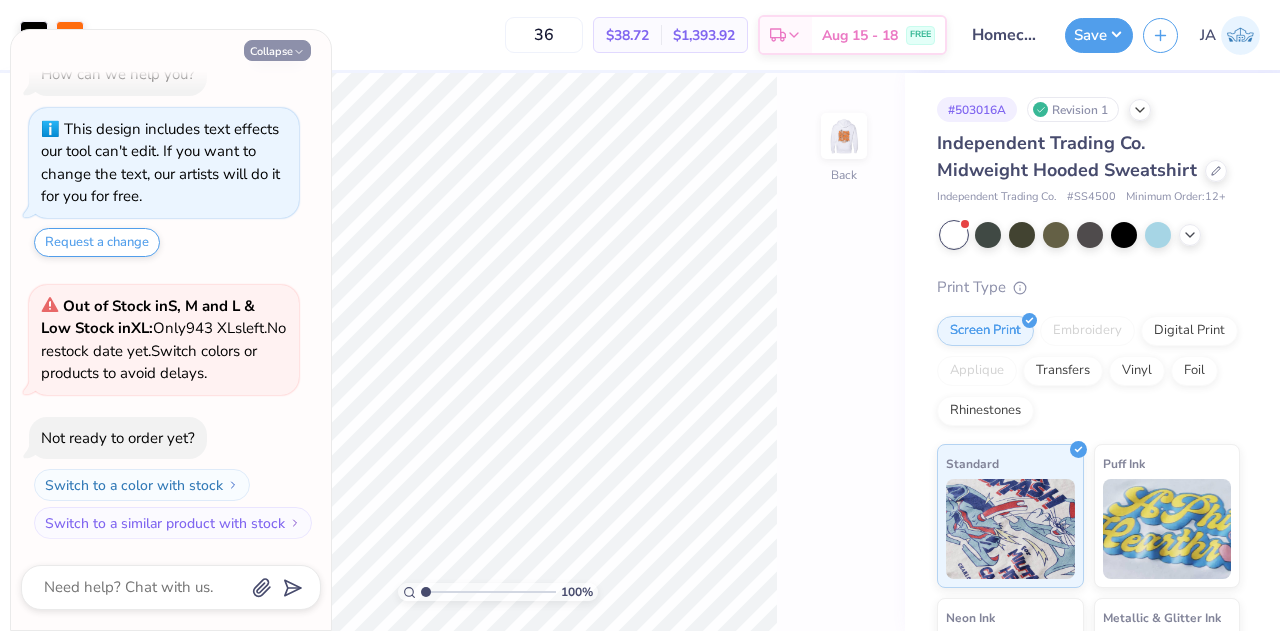 click on "Collapse" at bounding box center [277, 50] 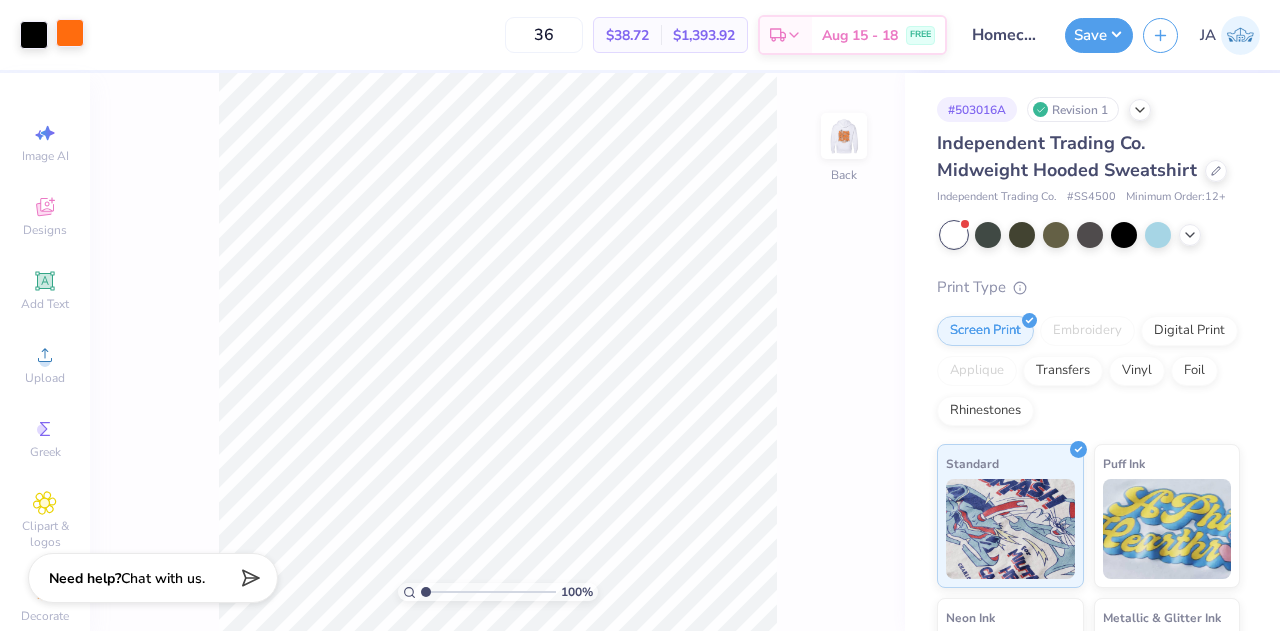 click at bounding box center [70, 33] 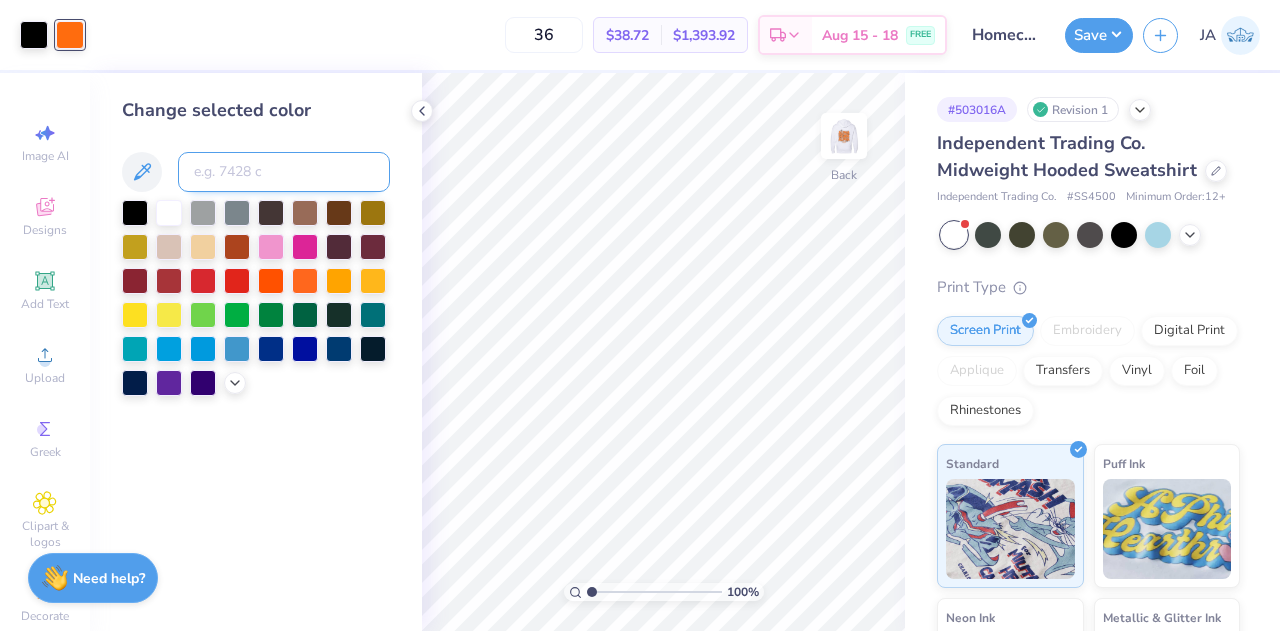 click at bounding box center [284, 172] 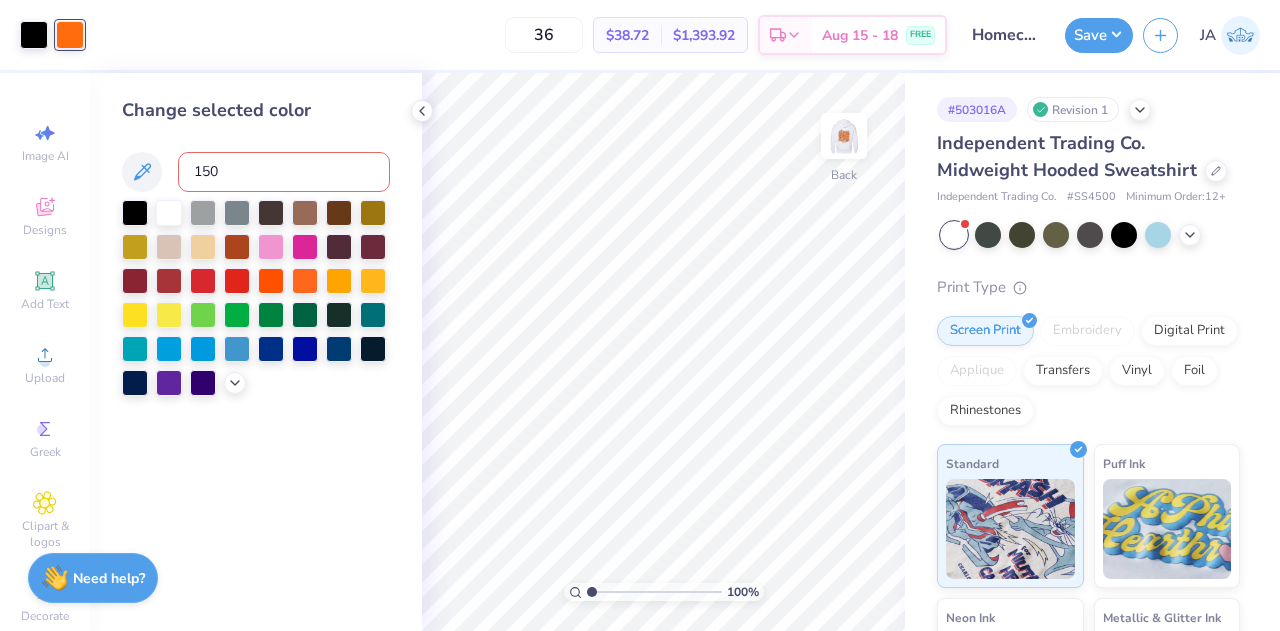 type on "1505" 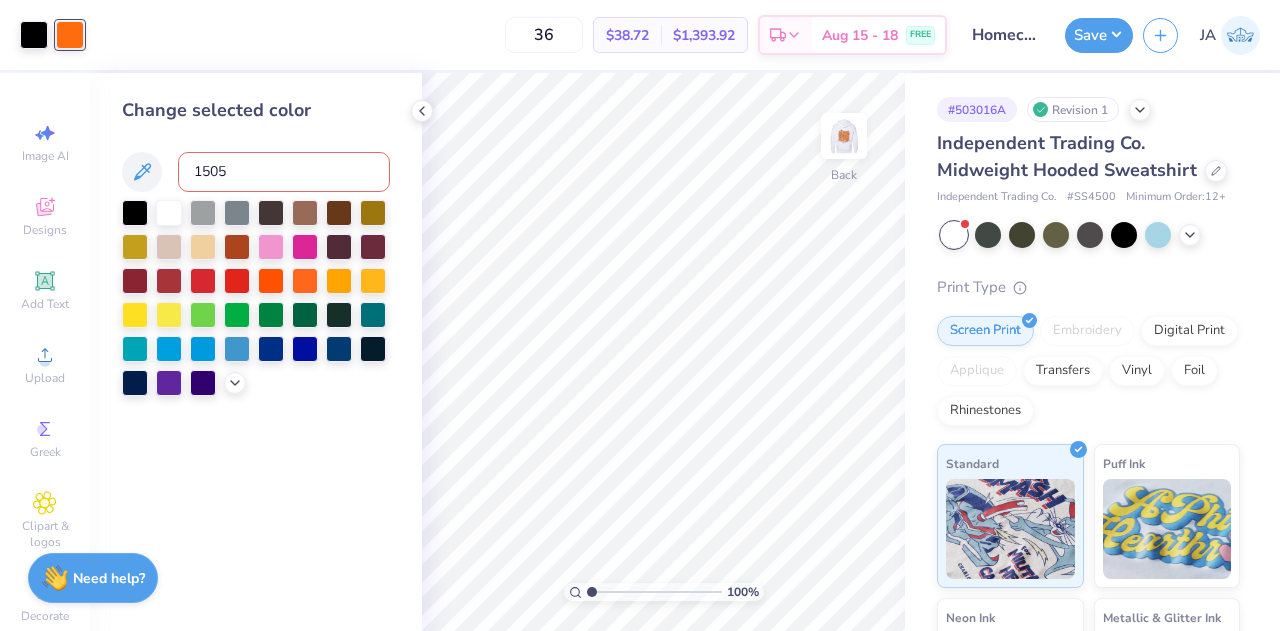 type 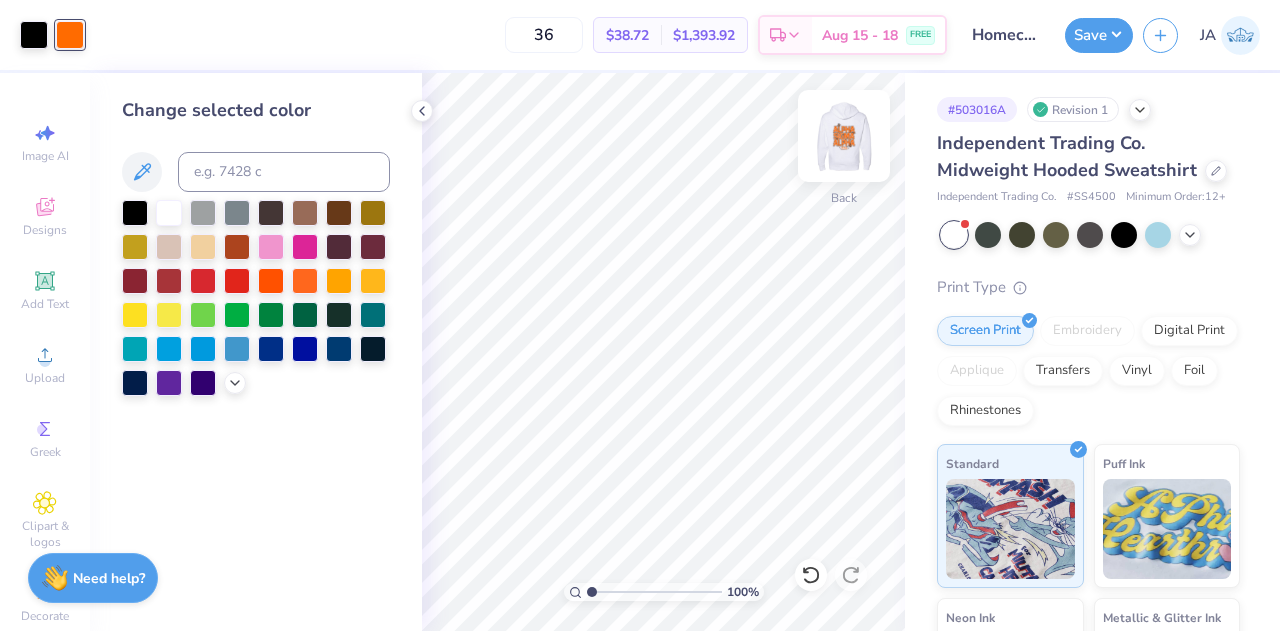 click at bounding box center (844, 136) 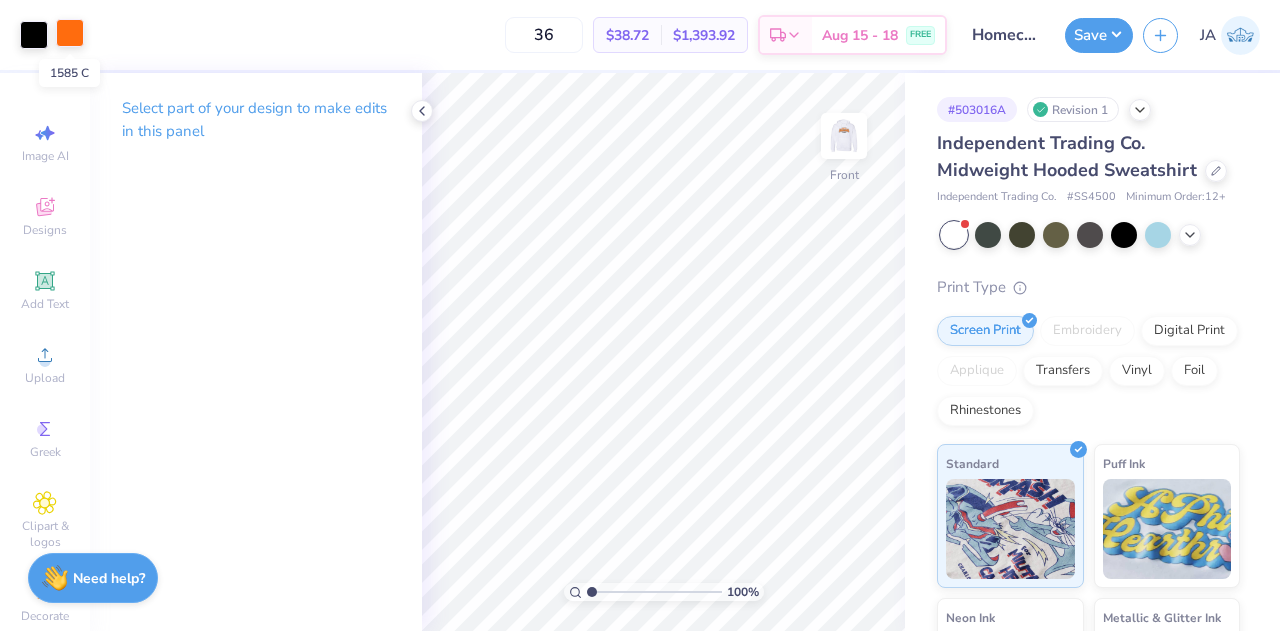 click at bounding box center [70, 33] 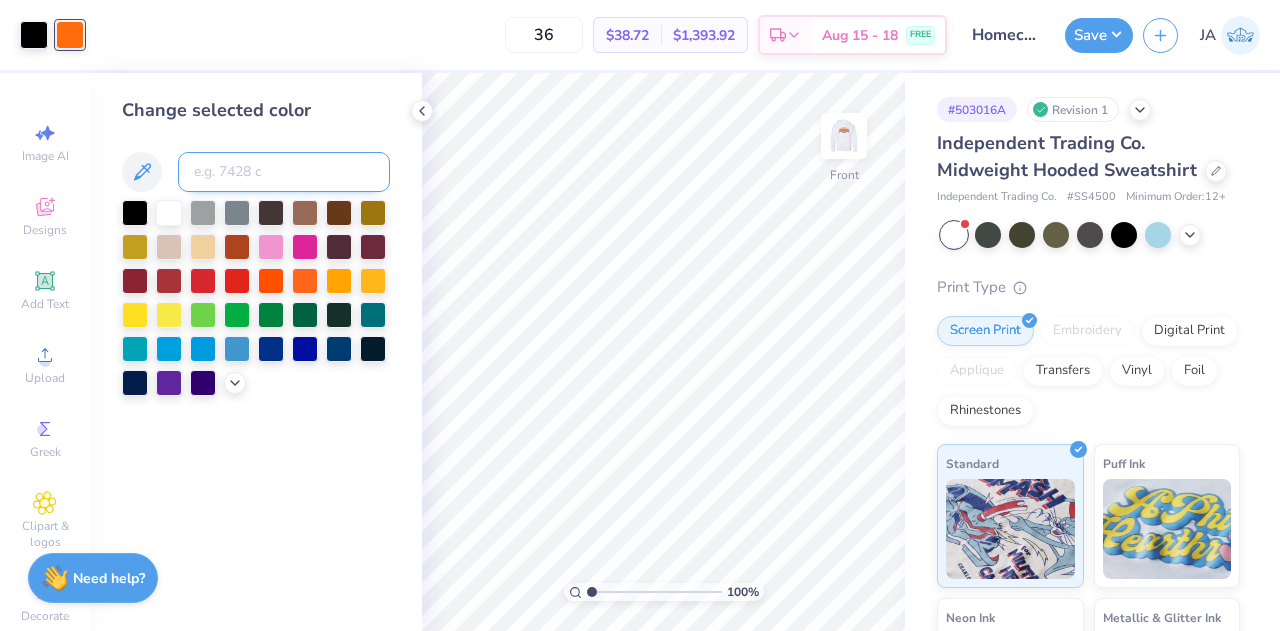 click at bounding box center [284, 172] 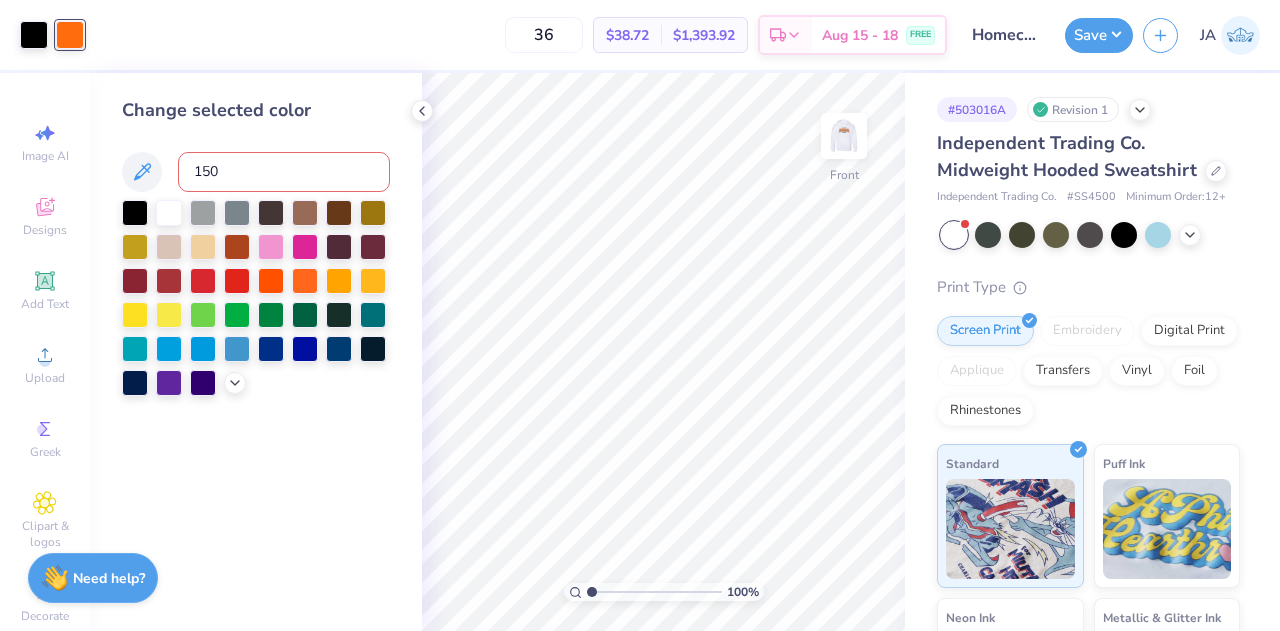 type on "1505" 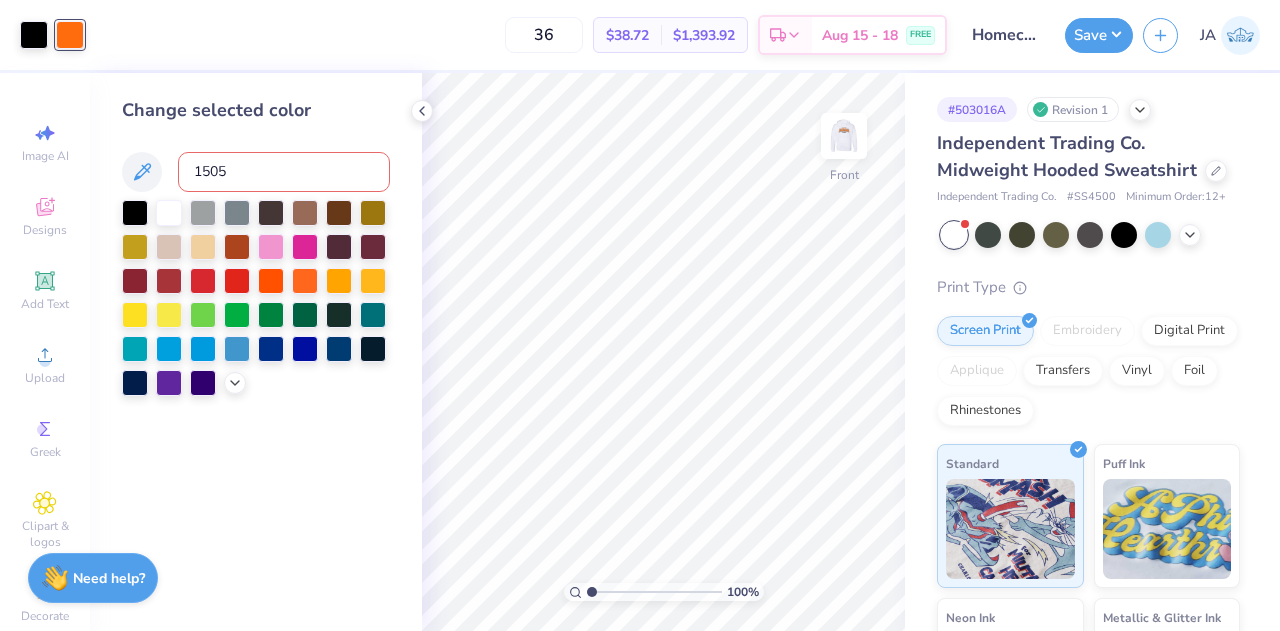 type 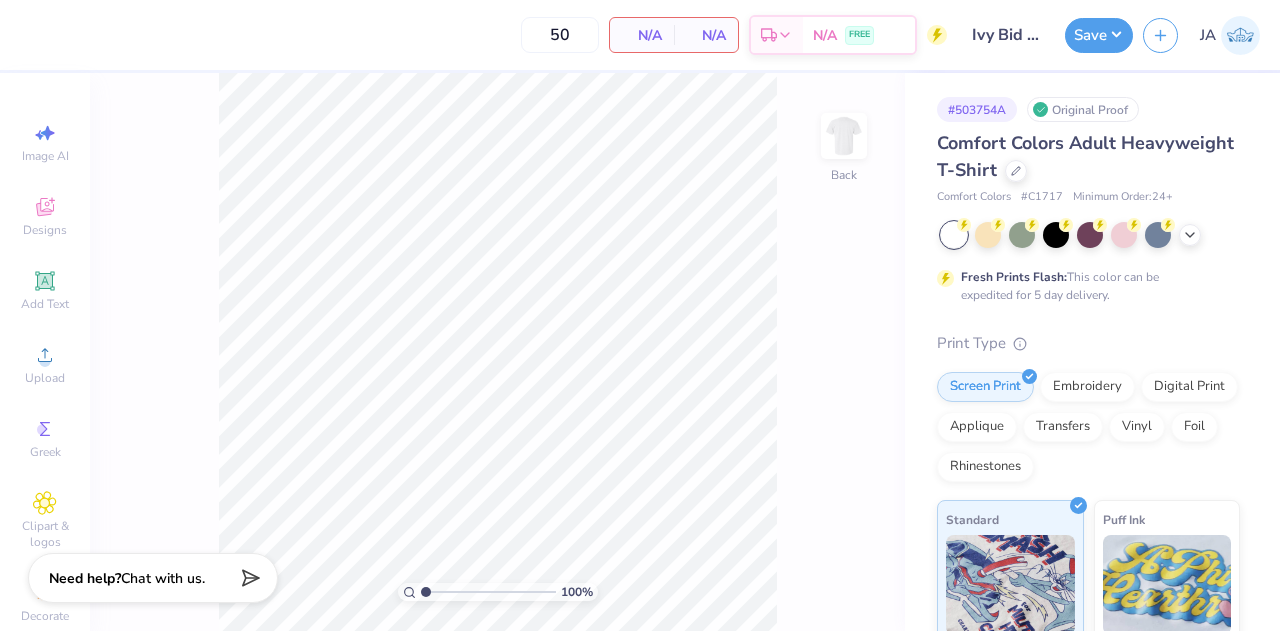 scroll, scrollTop: 0, scrollLeft: 0, axis: both 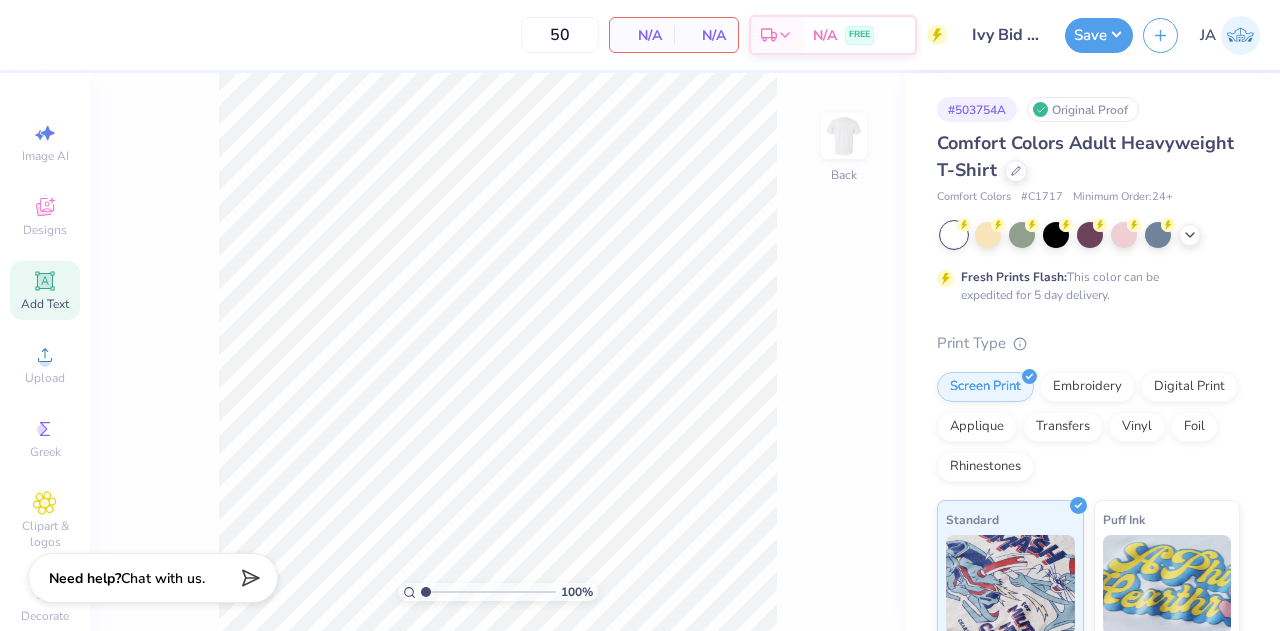 click 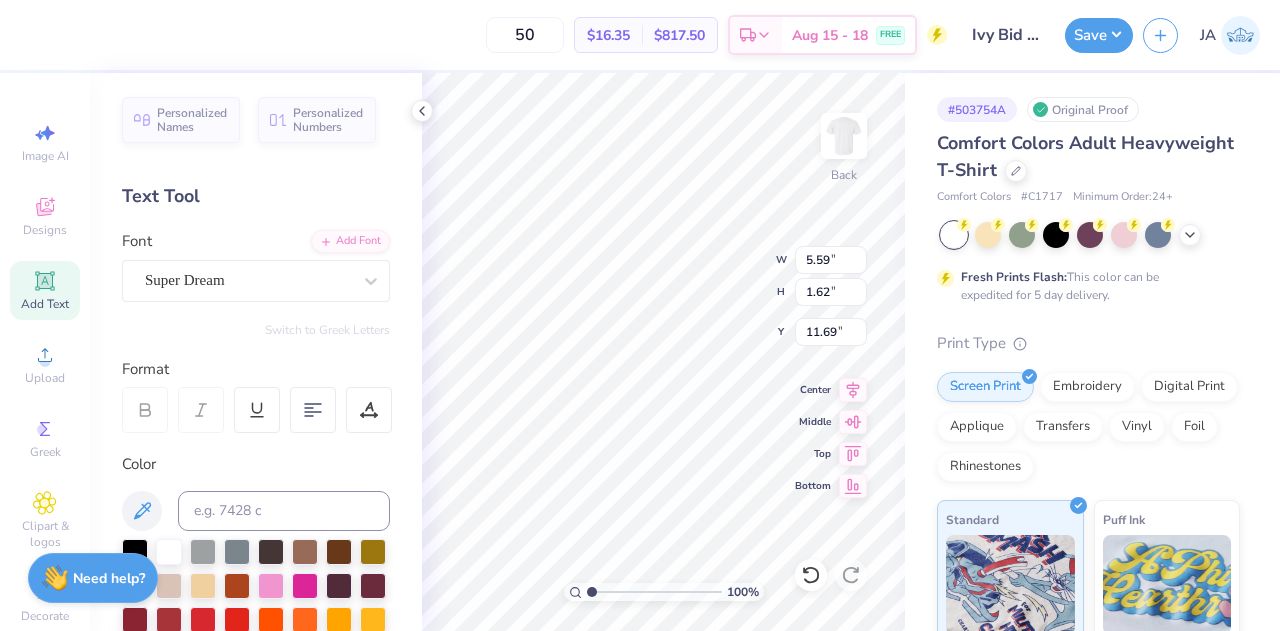 scroll, scrollTop: 17, scrollLeft: 2, axis: both 